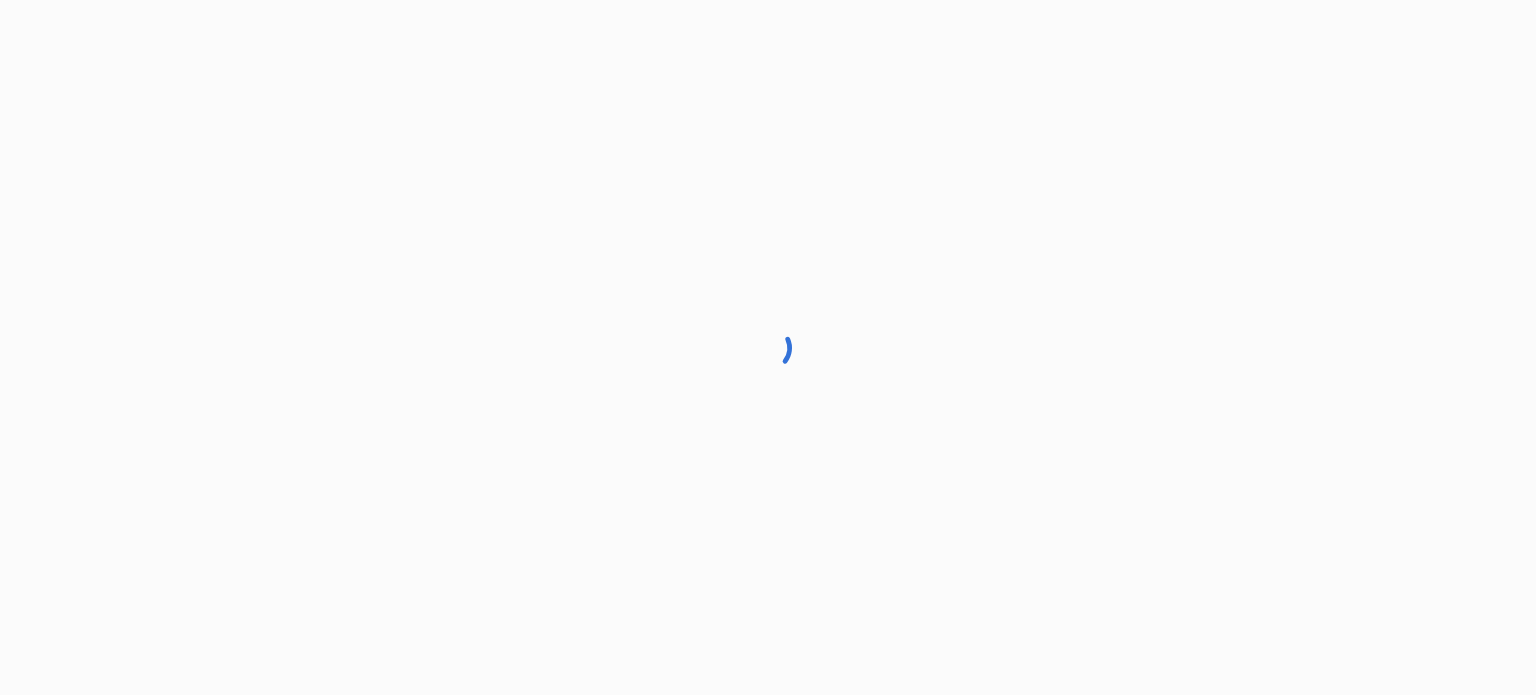 scroll, scrollTop: 0, scrollLeft: 0, axis: both 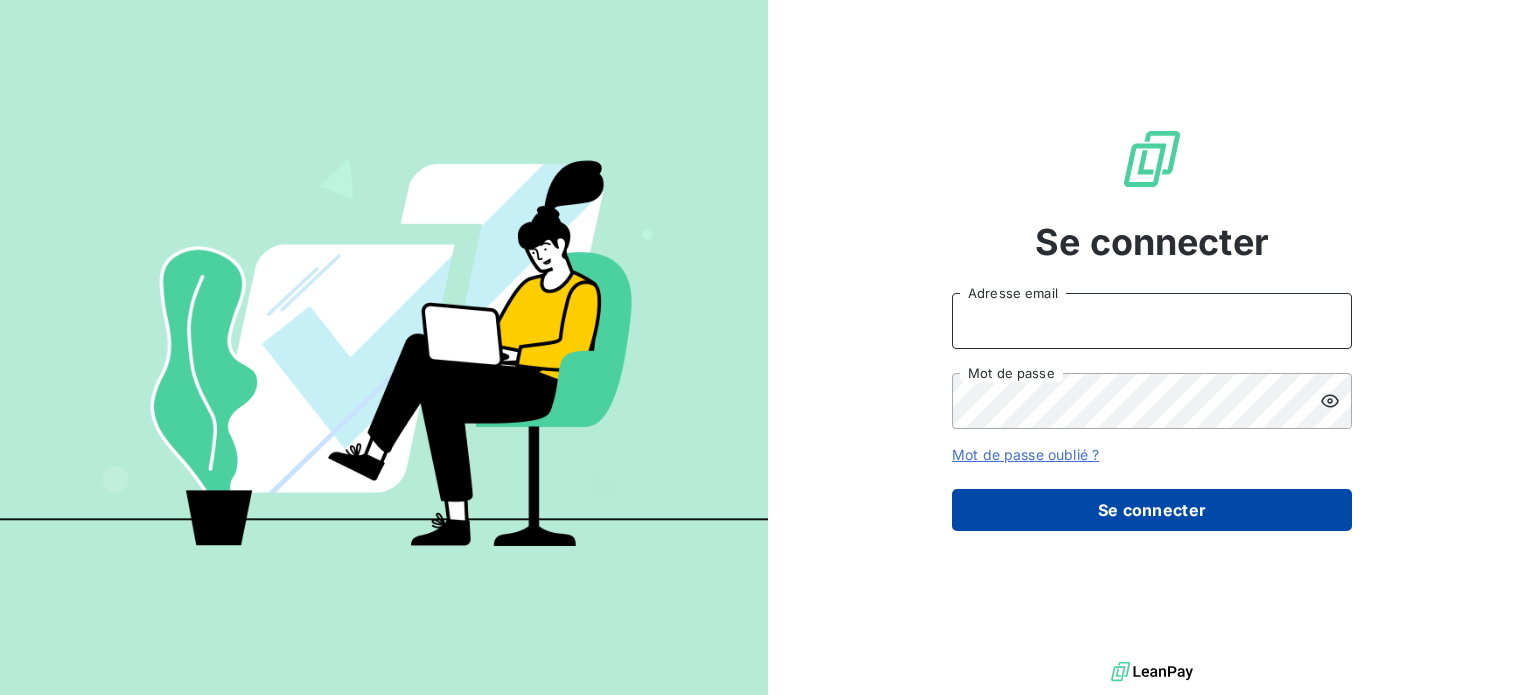 type on "[USERNAME]@[DOMAIN].com" 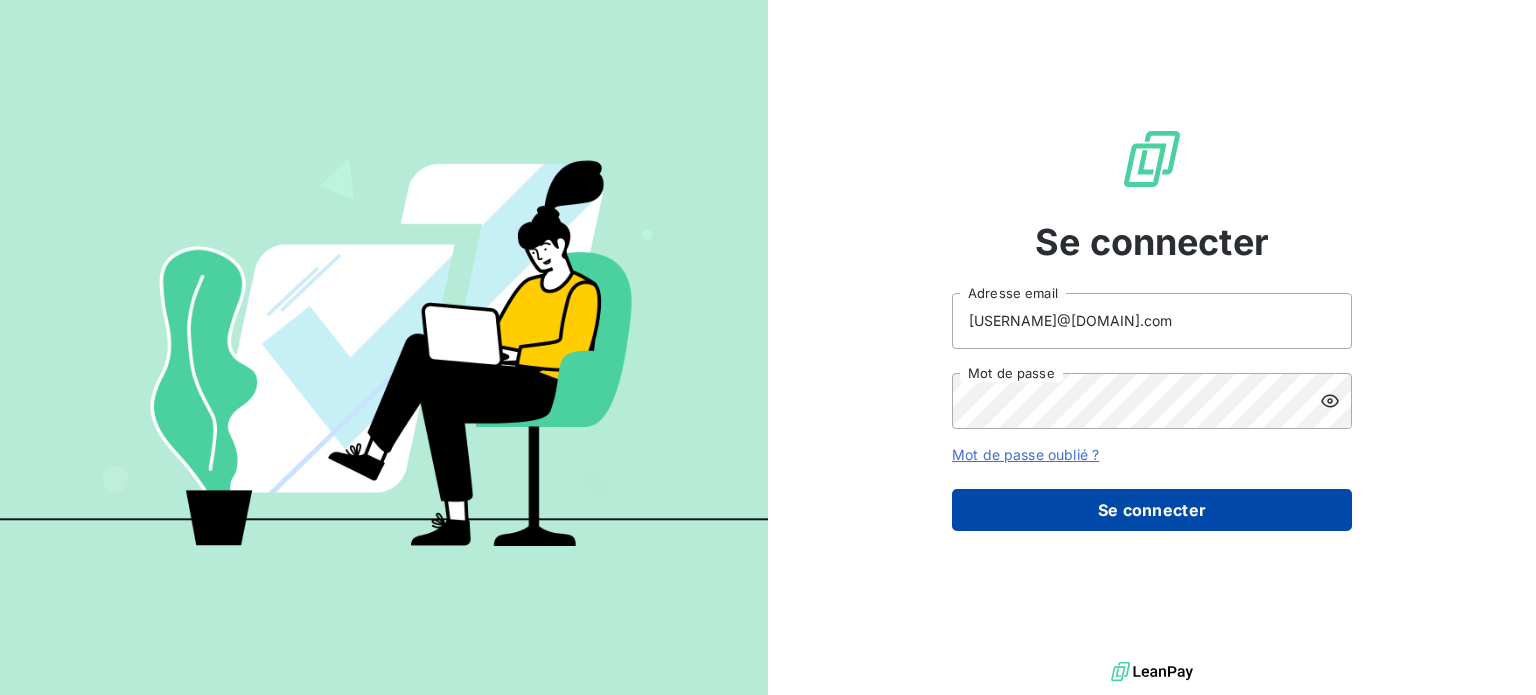 click on "Se connecter" at bounding box center (1152, 510) 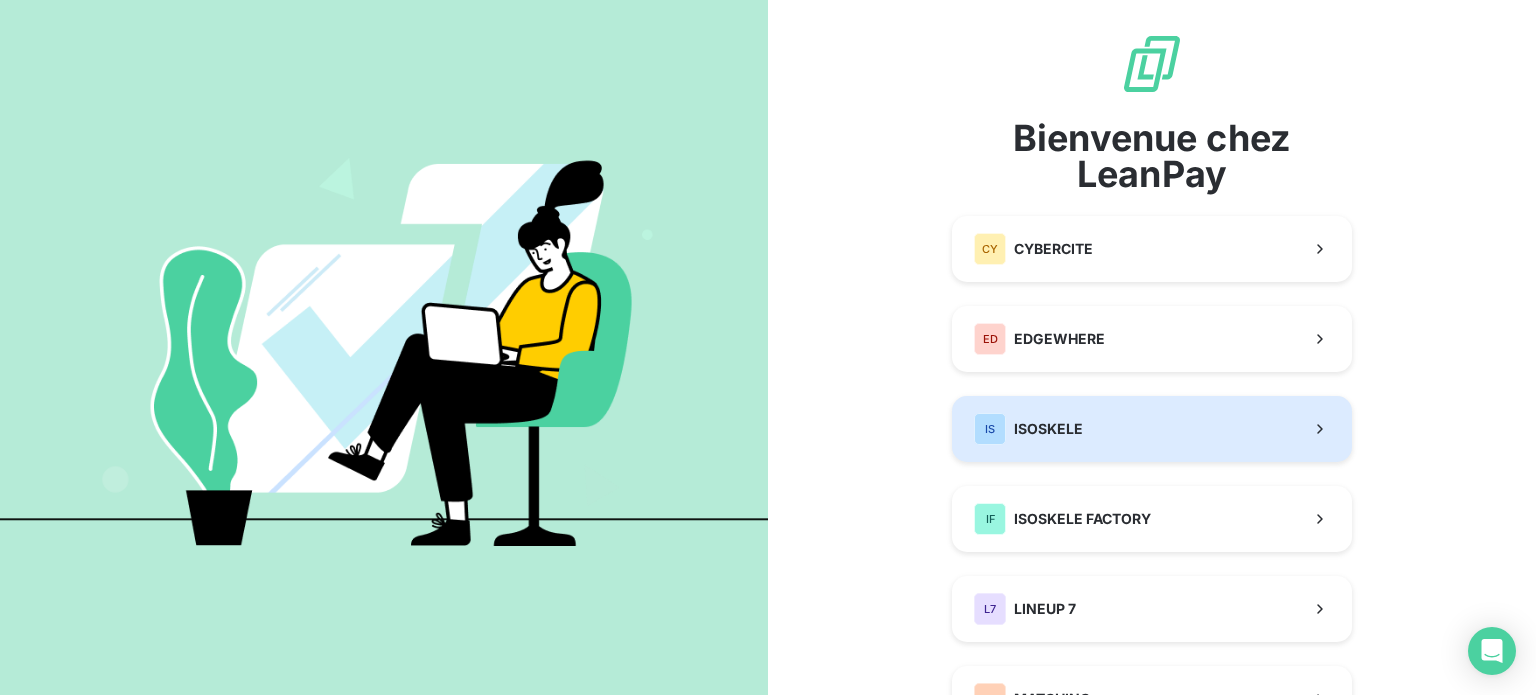 click on "IS ISOSKELE" at bounding box center [1152, 429] 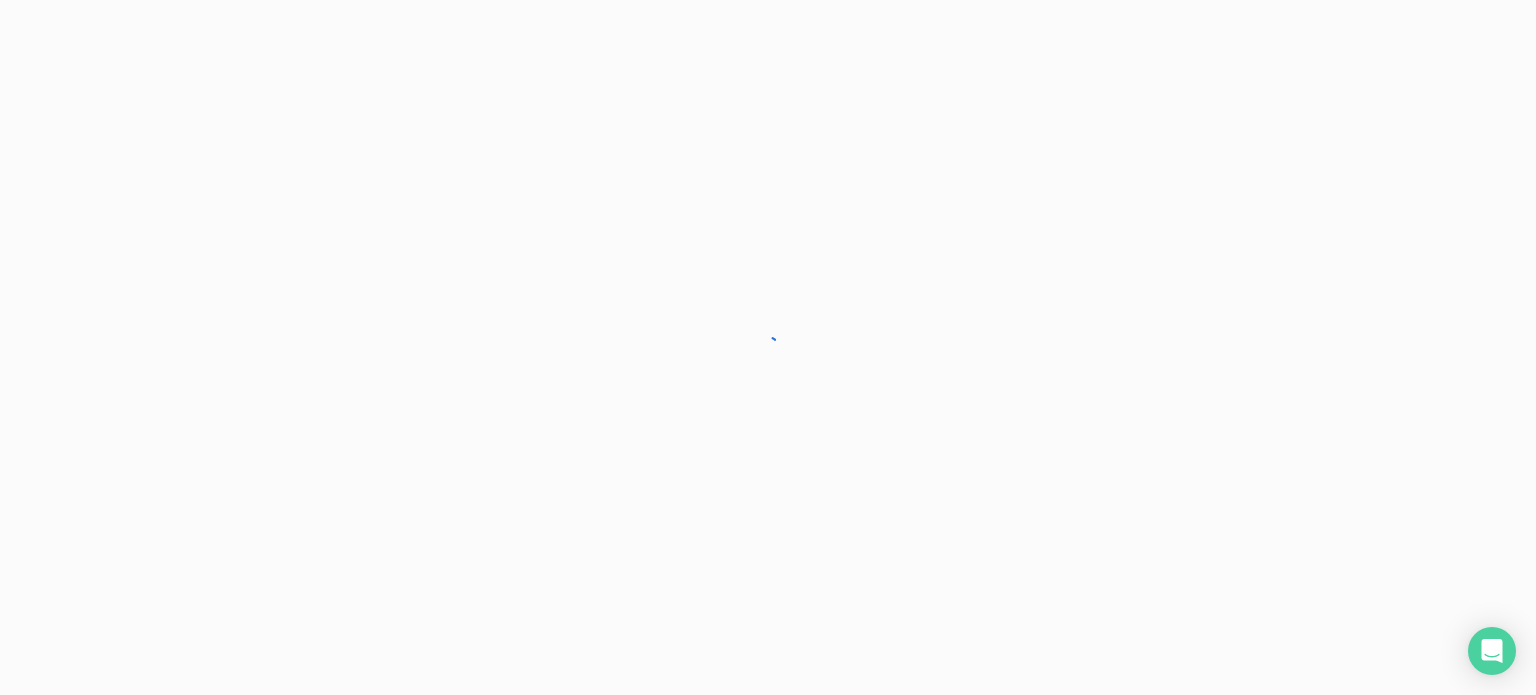 scroll, scrollTop: 0, scrollLeft: 0, axis: both 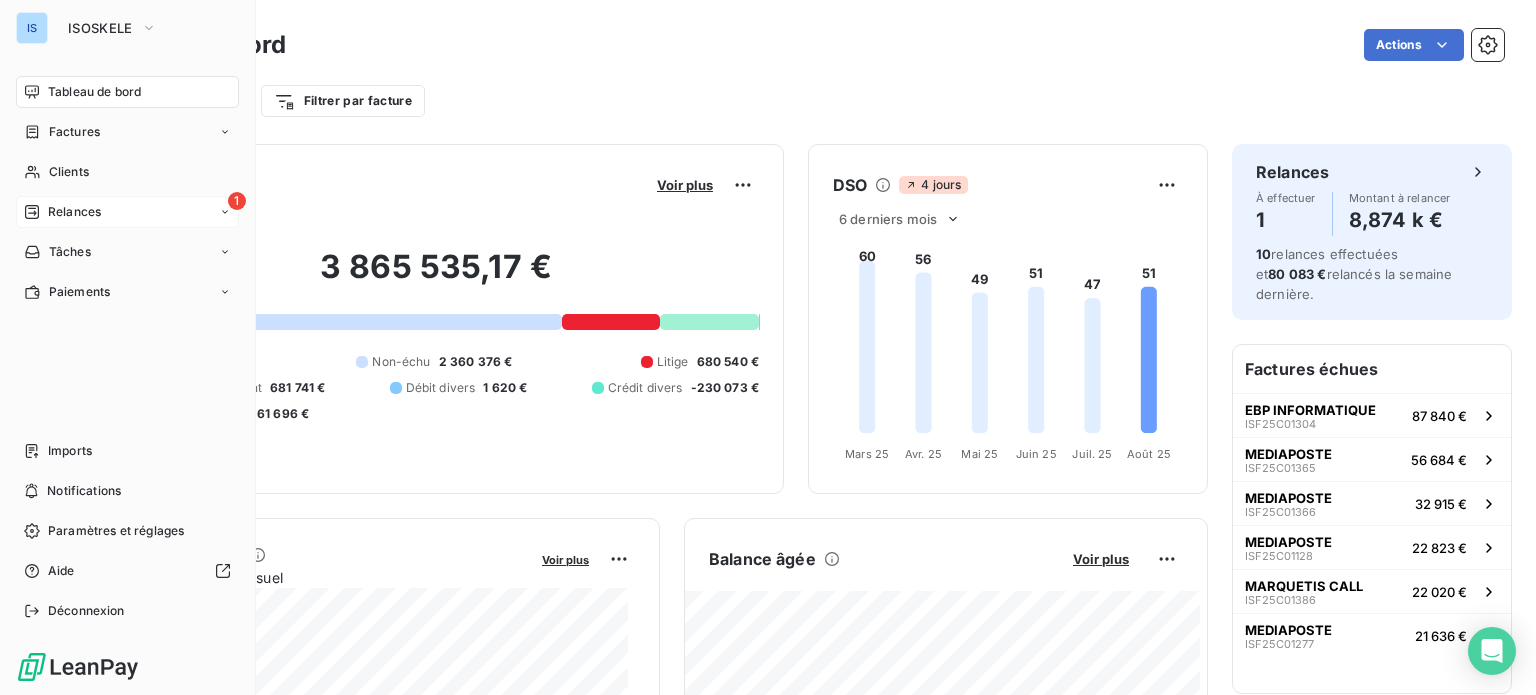 click on "Relances" at bounding box center [74, 212] 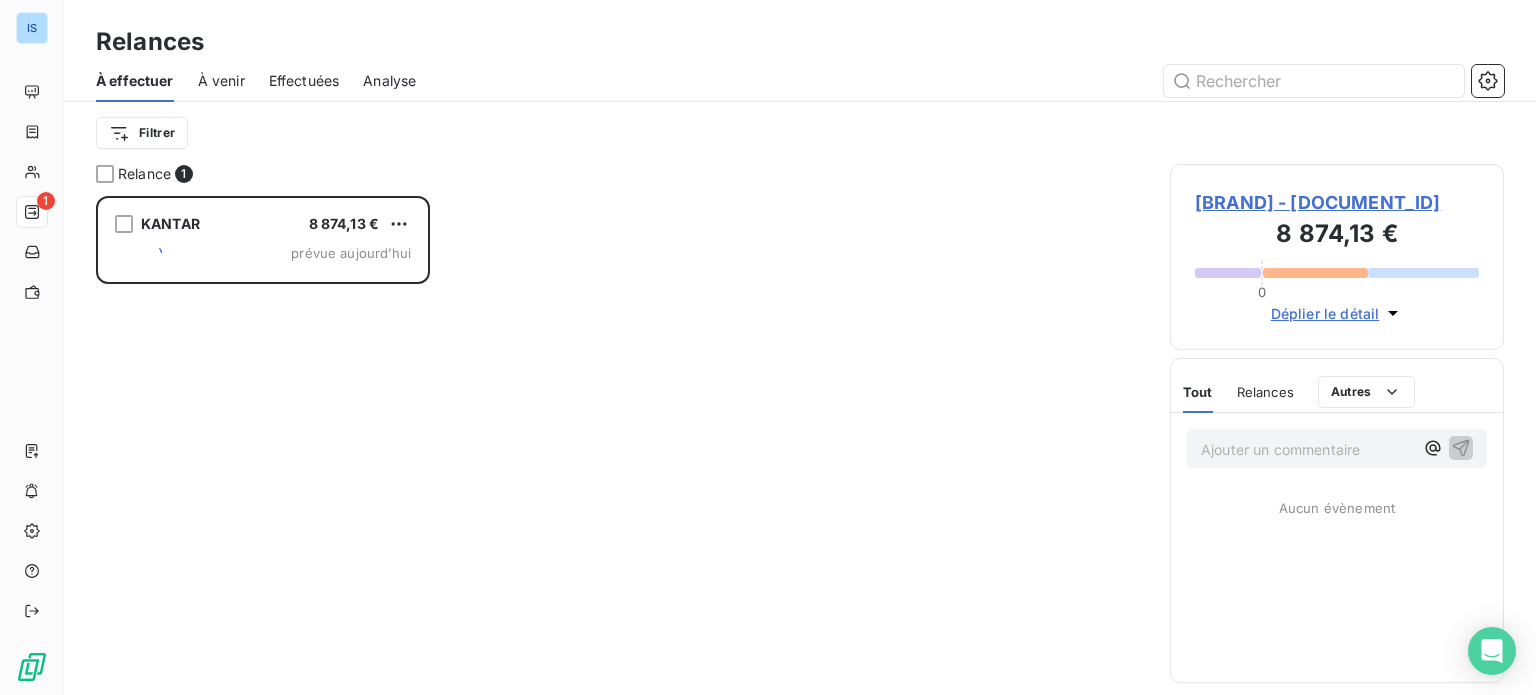 scroll, scrollTop: 16, scrollLeft: 16, axis: both 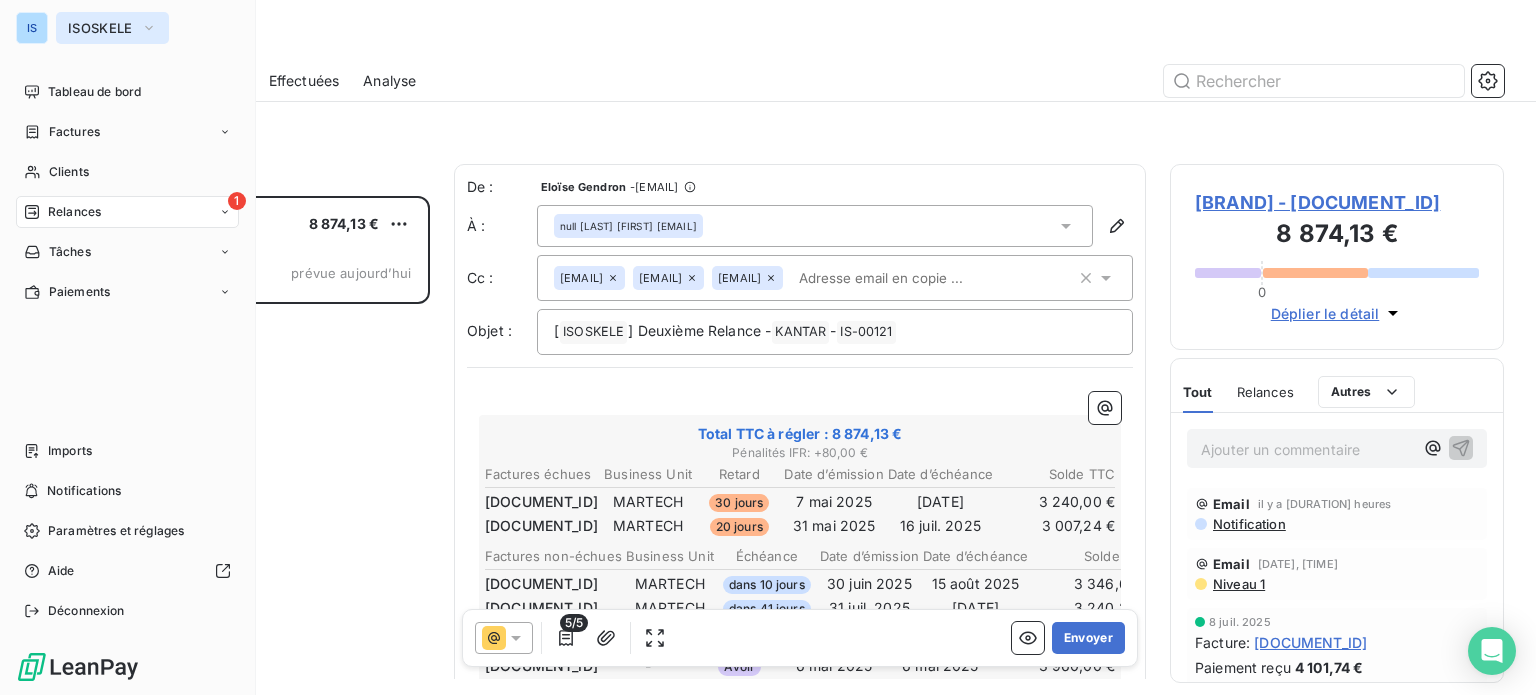 click on "ISOSKELE" at bounding box center [100, 28] 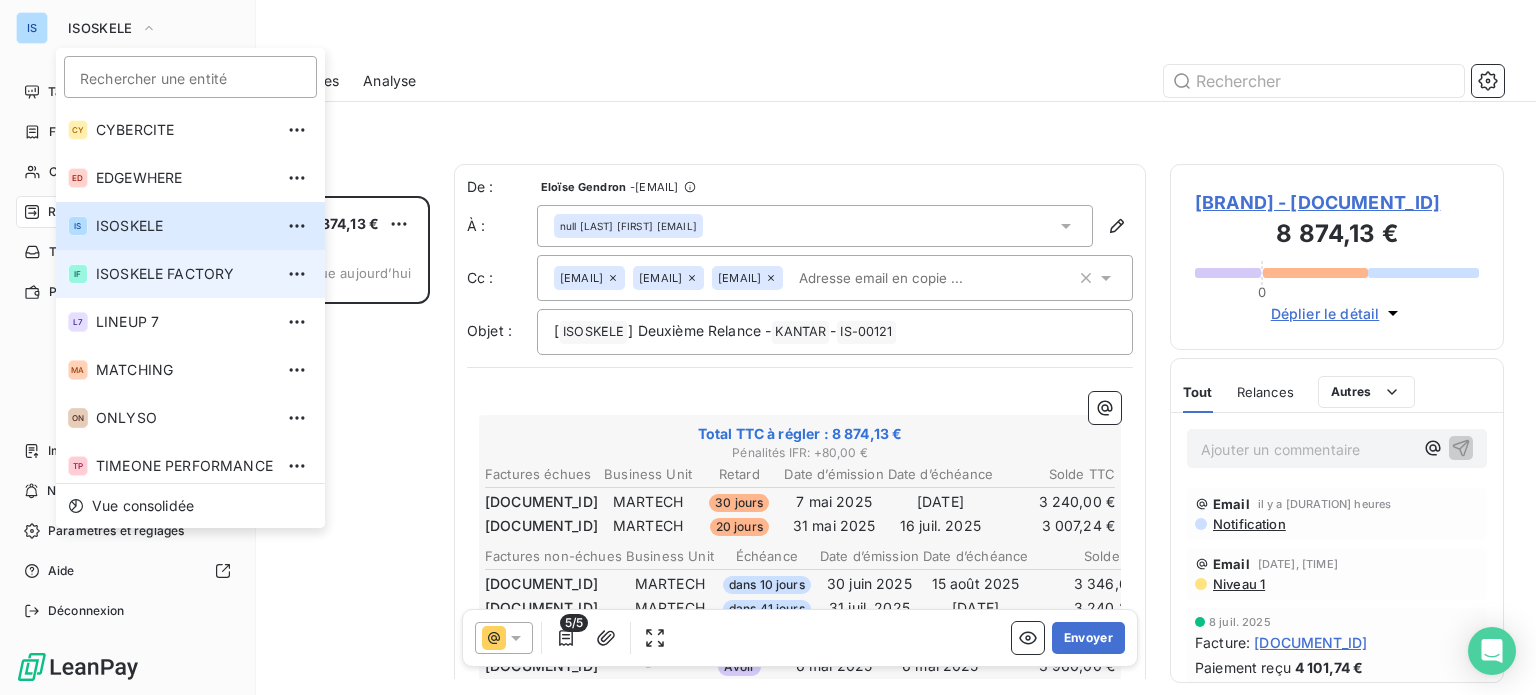 click on "ISOSKELE FACTORY" at bounding box center (184, 274) 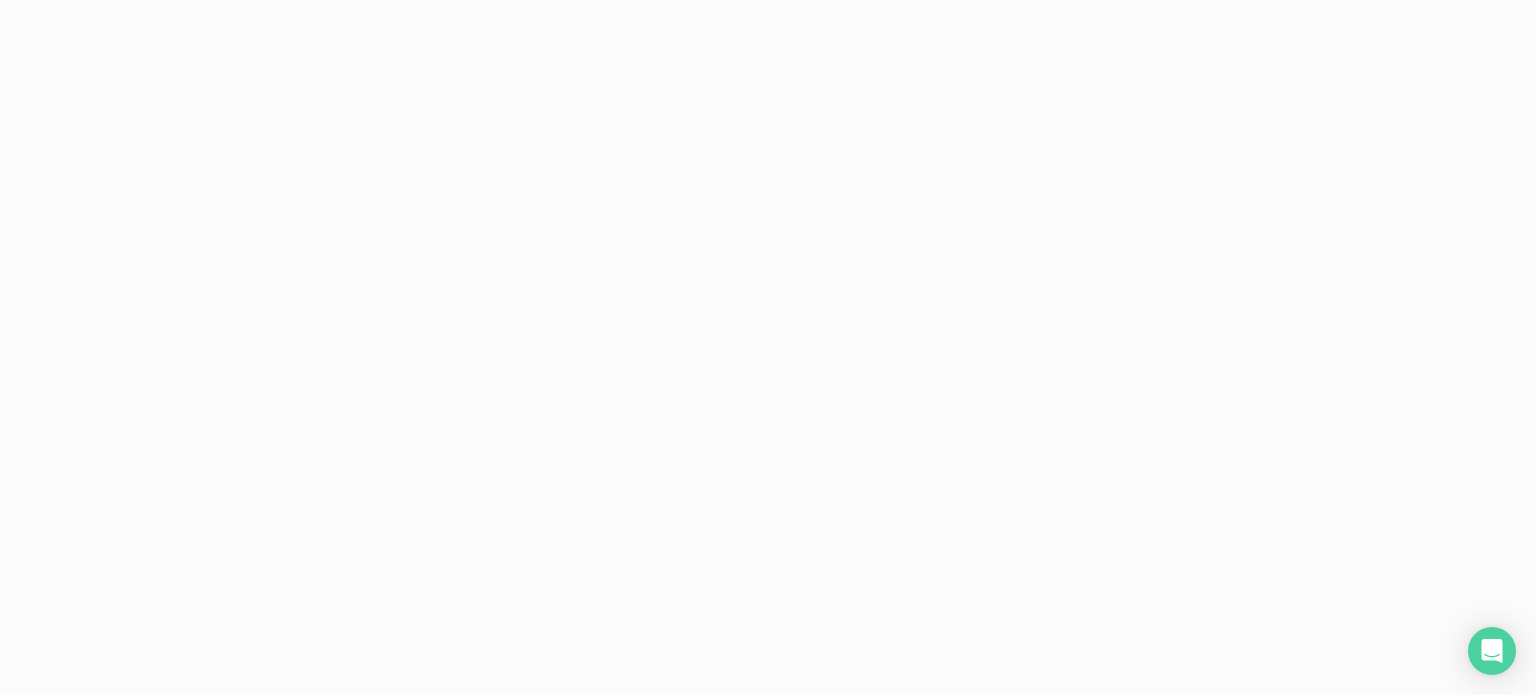 scroll, scrollTop: 0, scrollLeft: 0, axis: both 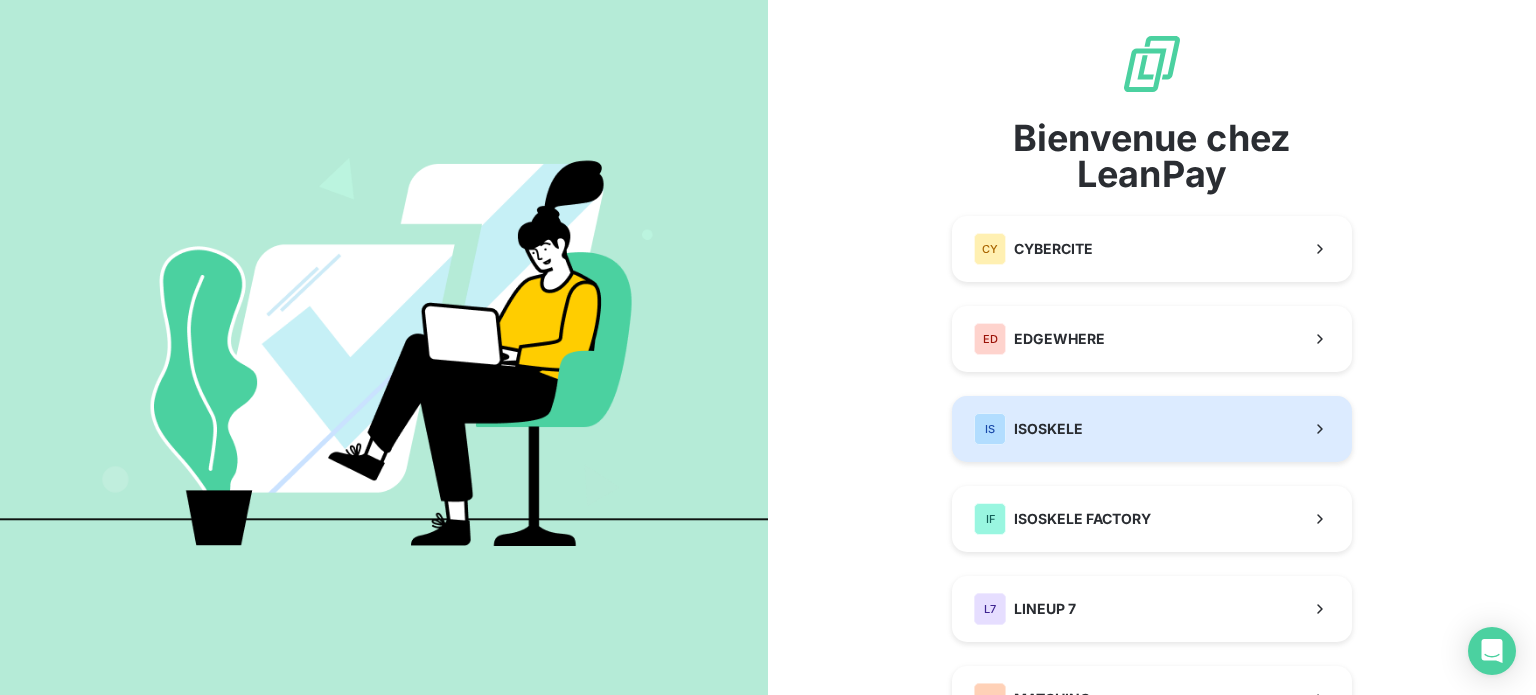 click on "IS ISOSKELE" at bounding box center (1152, 429) 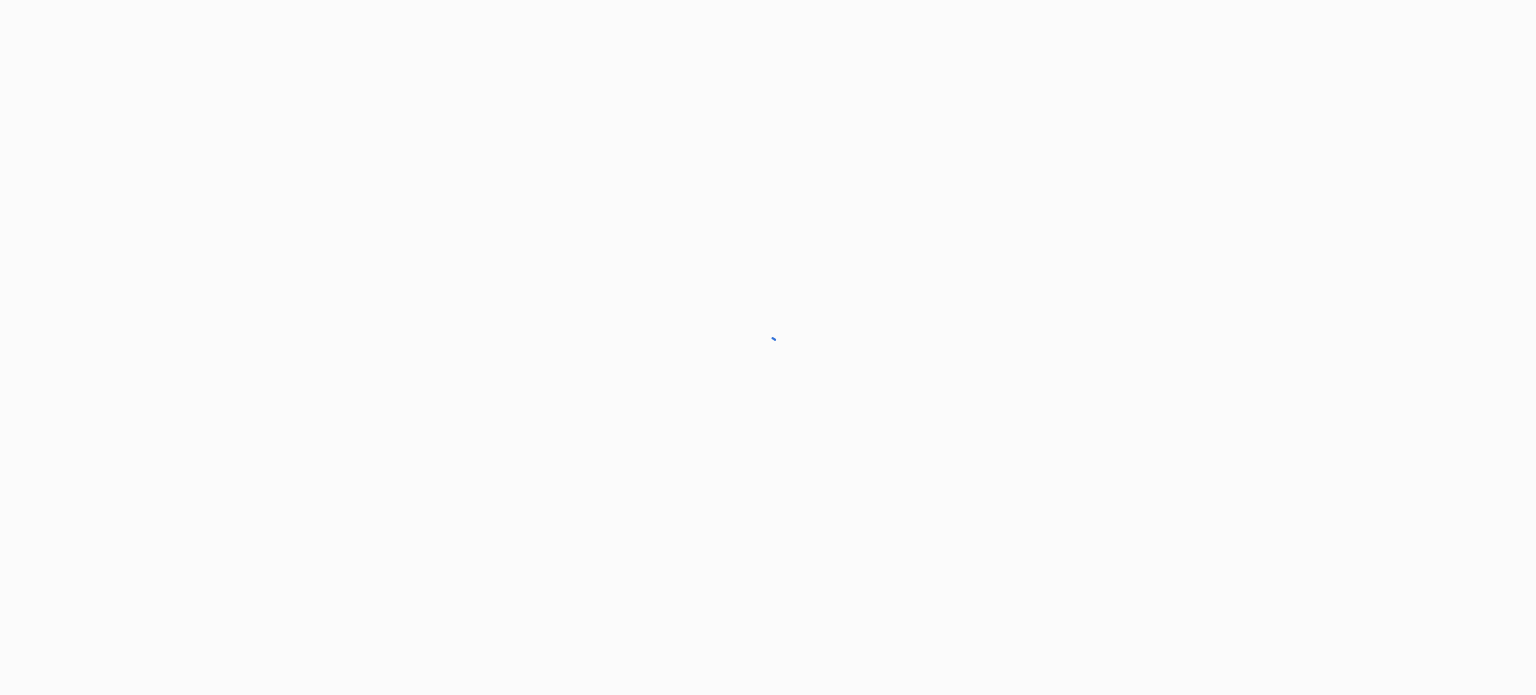 scroll, scrollTop: 0, scrollLeft: 0, axis: both 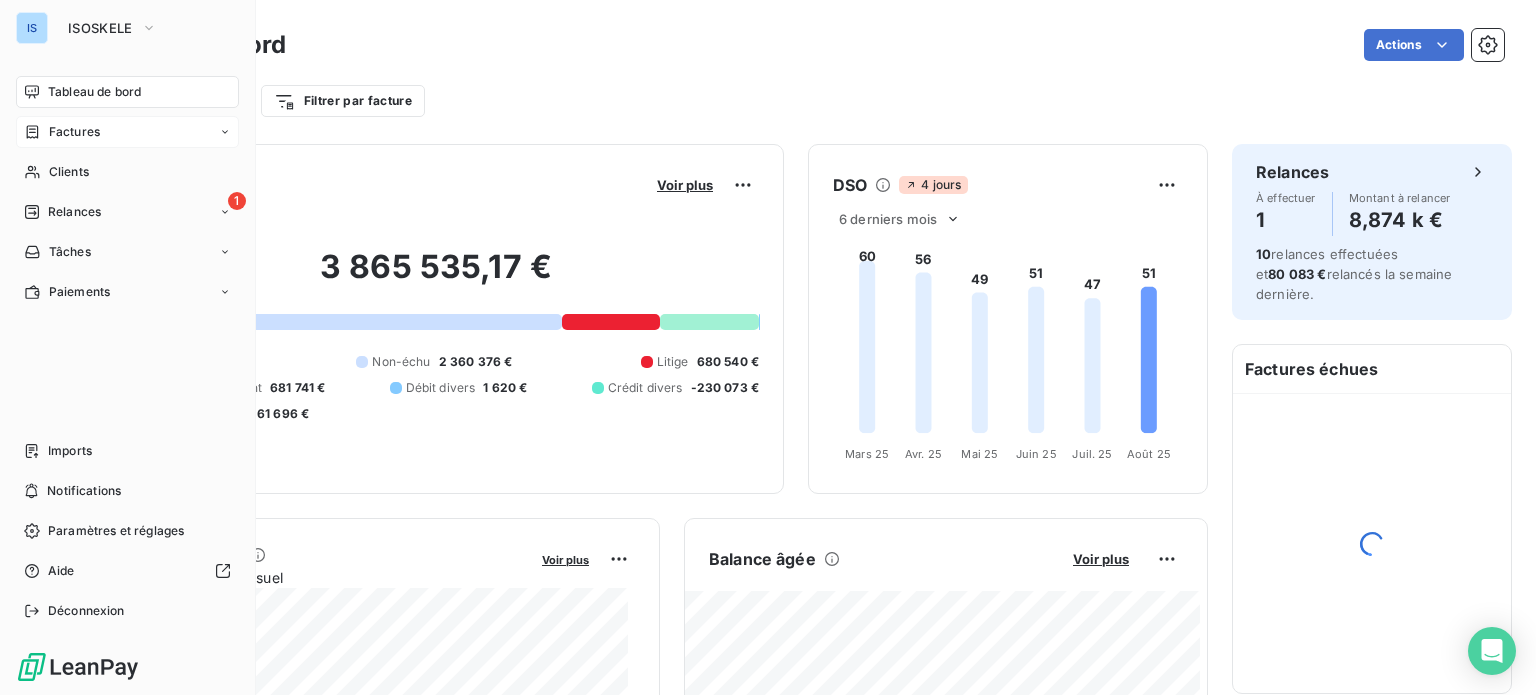 click on "Factures" at bounding box center (74, 132) 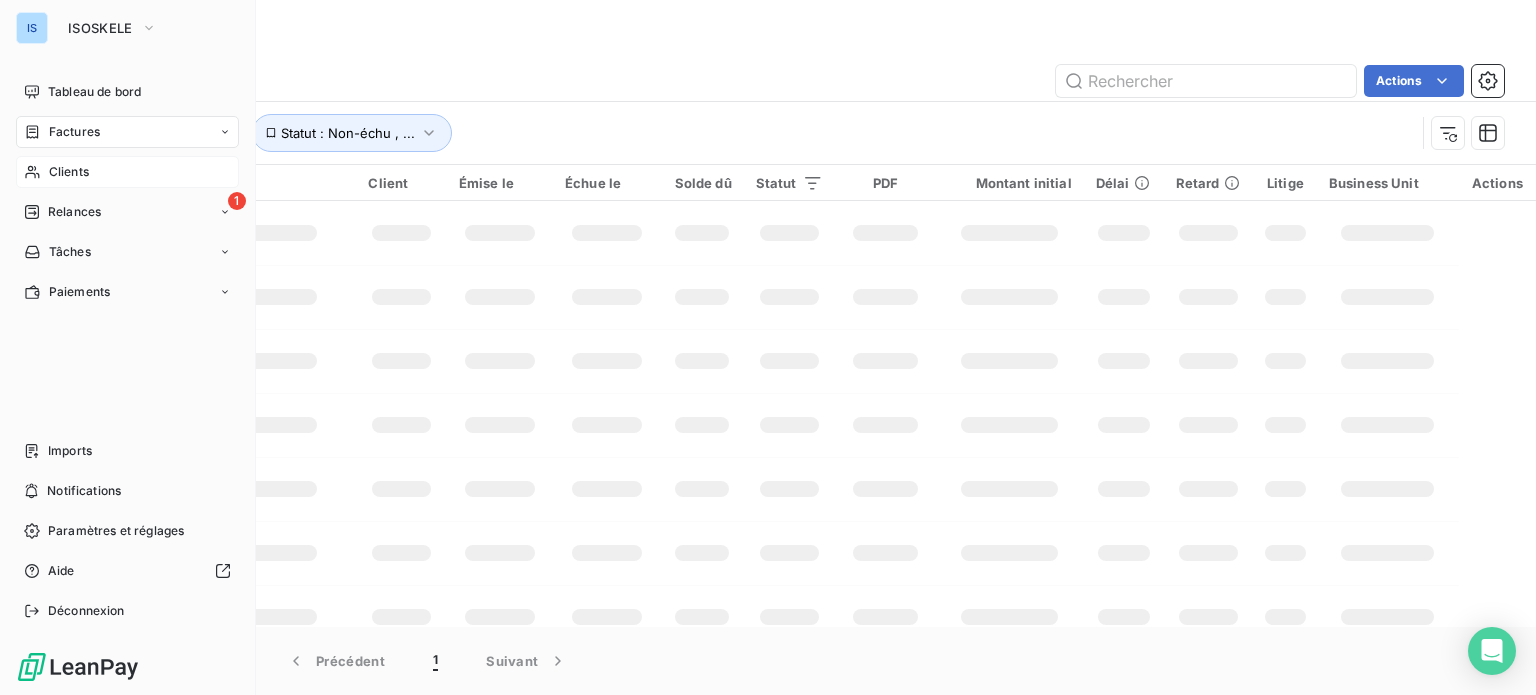 click on "Clients" at bounding box center (69, 172) 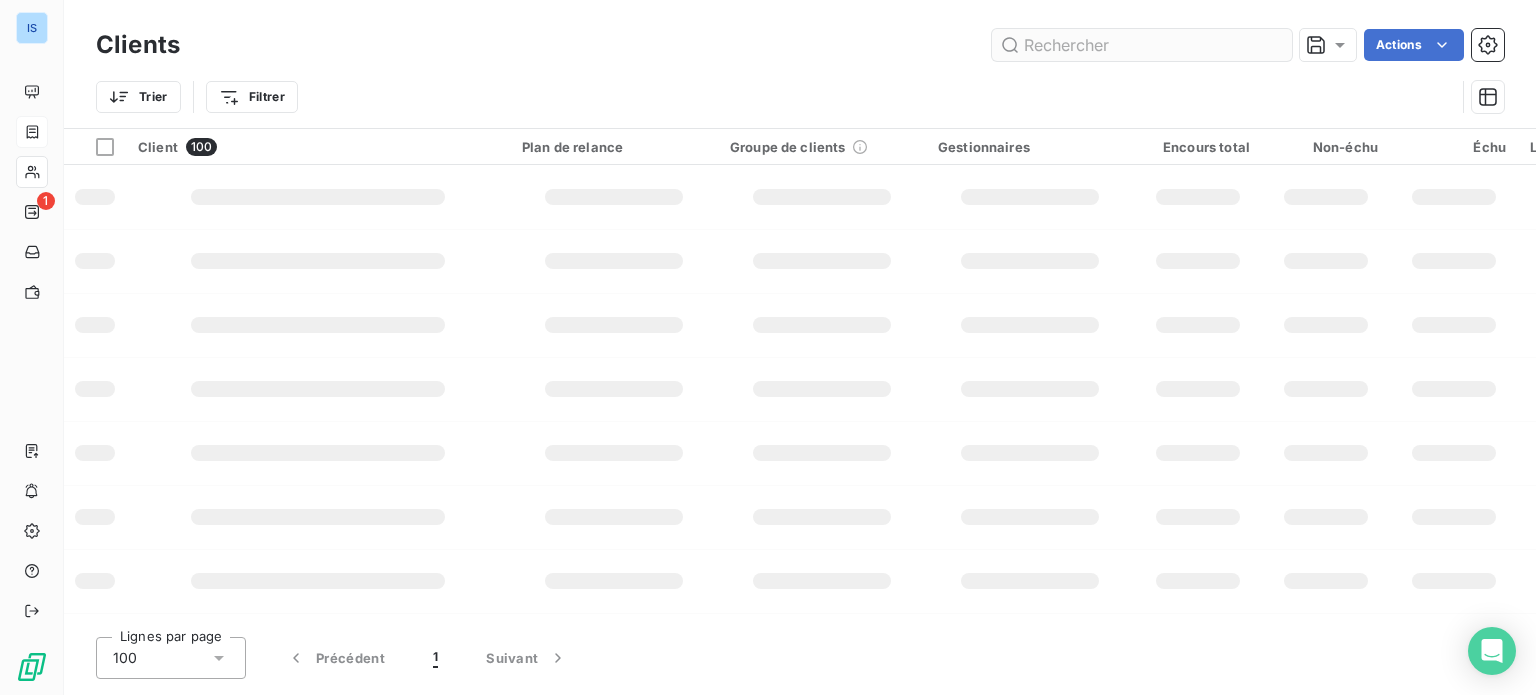 click at bounding box center (1142, 45) 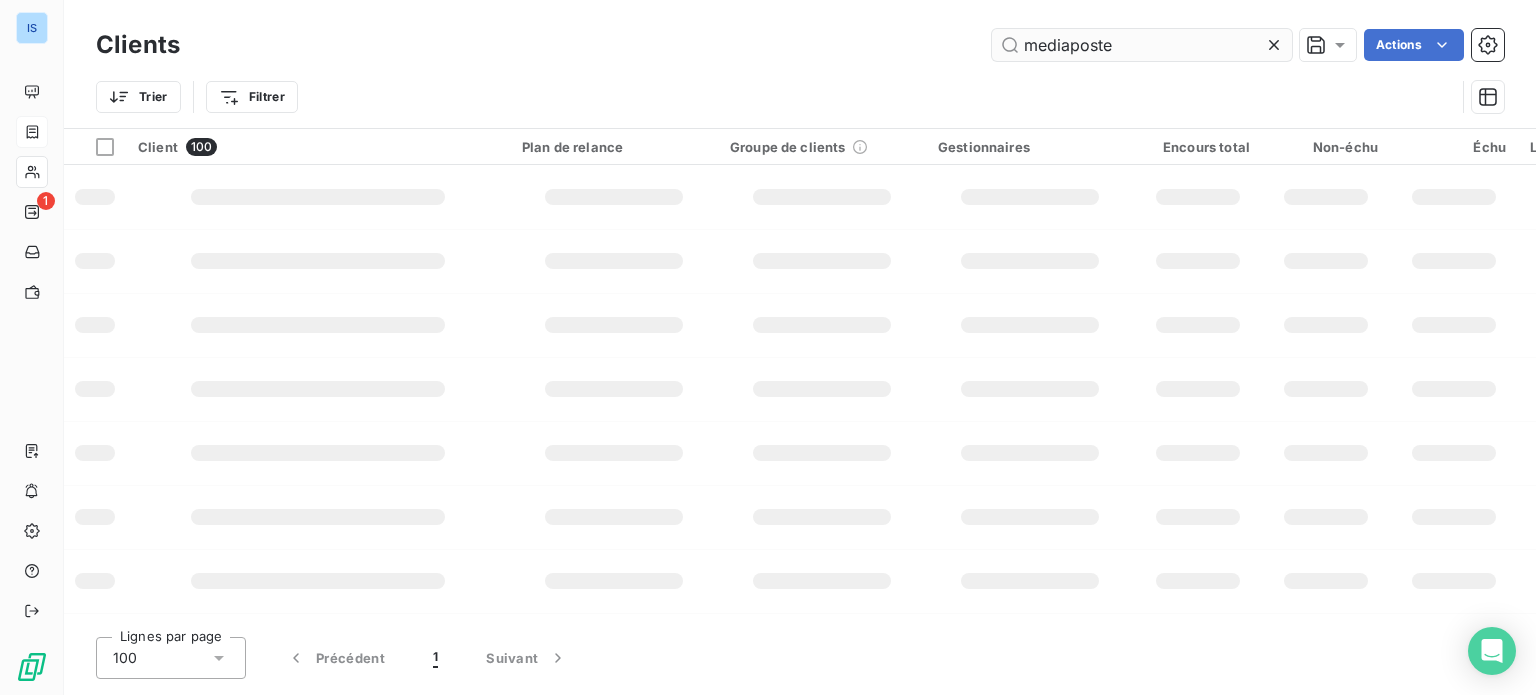 type on "mediaposte" 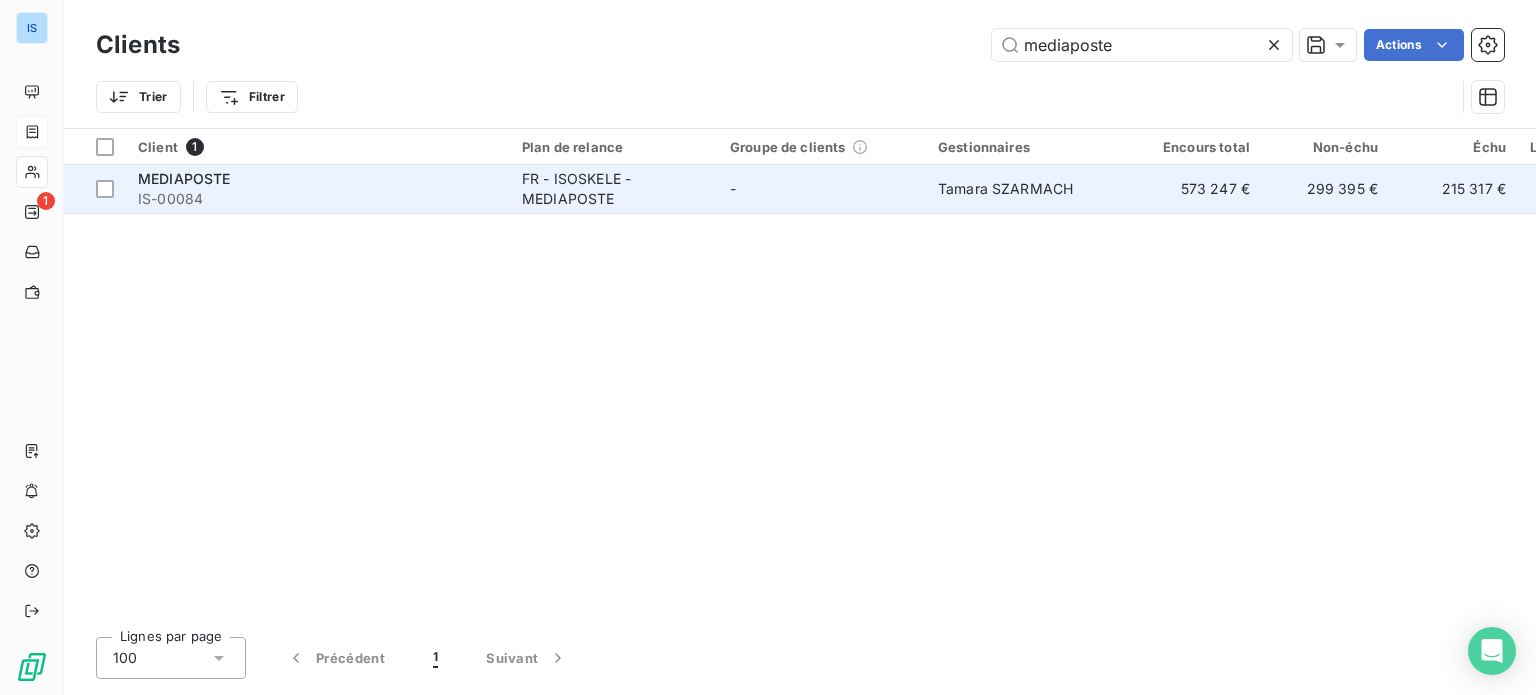 click on "MEDIAPOSTE" at bounding box center [184, 178] 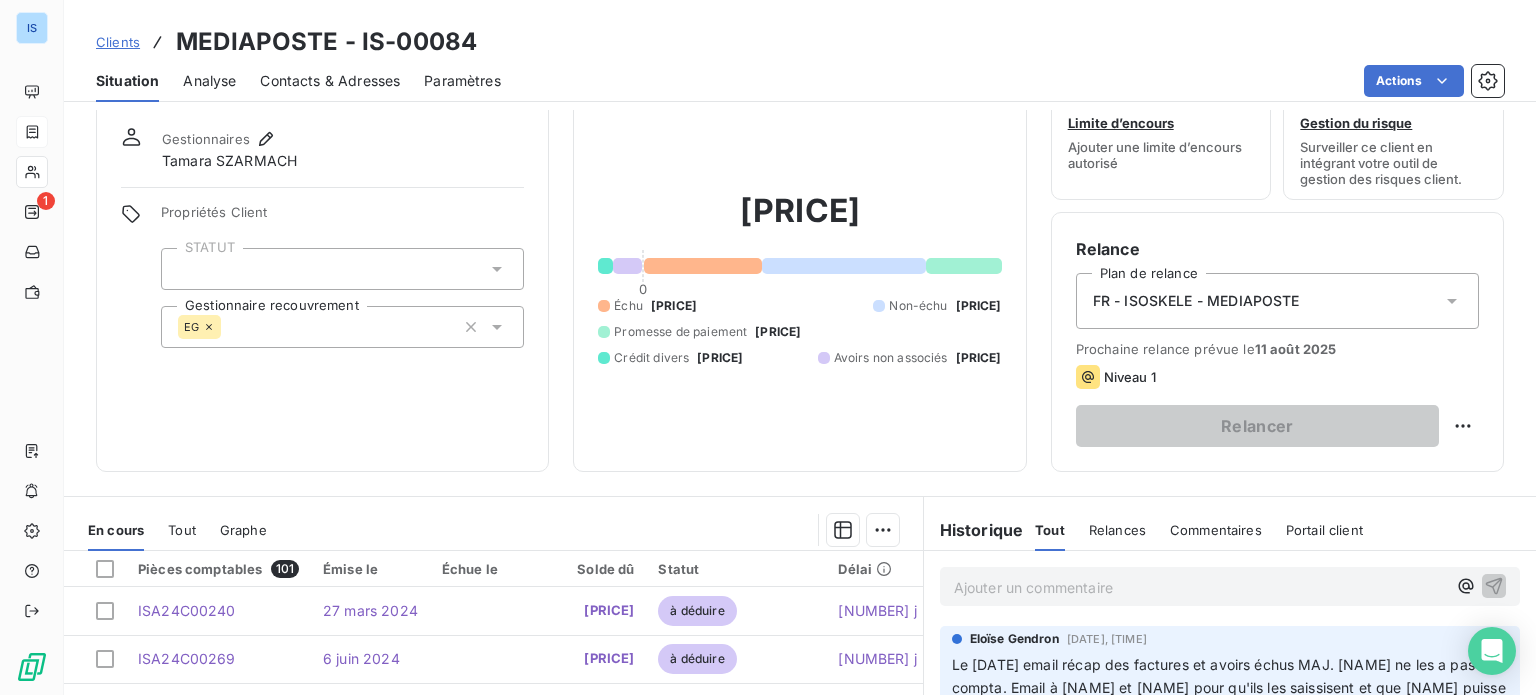scroll, scrollTop: 0, scrollLeft: 0, axis: both 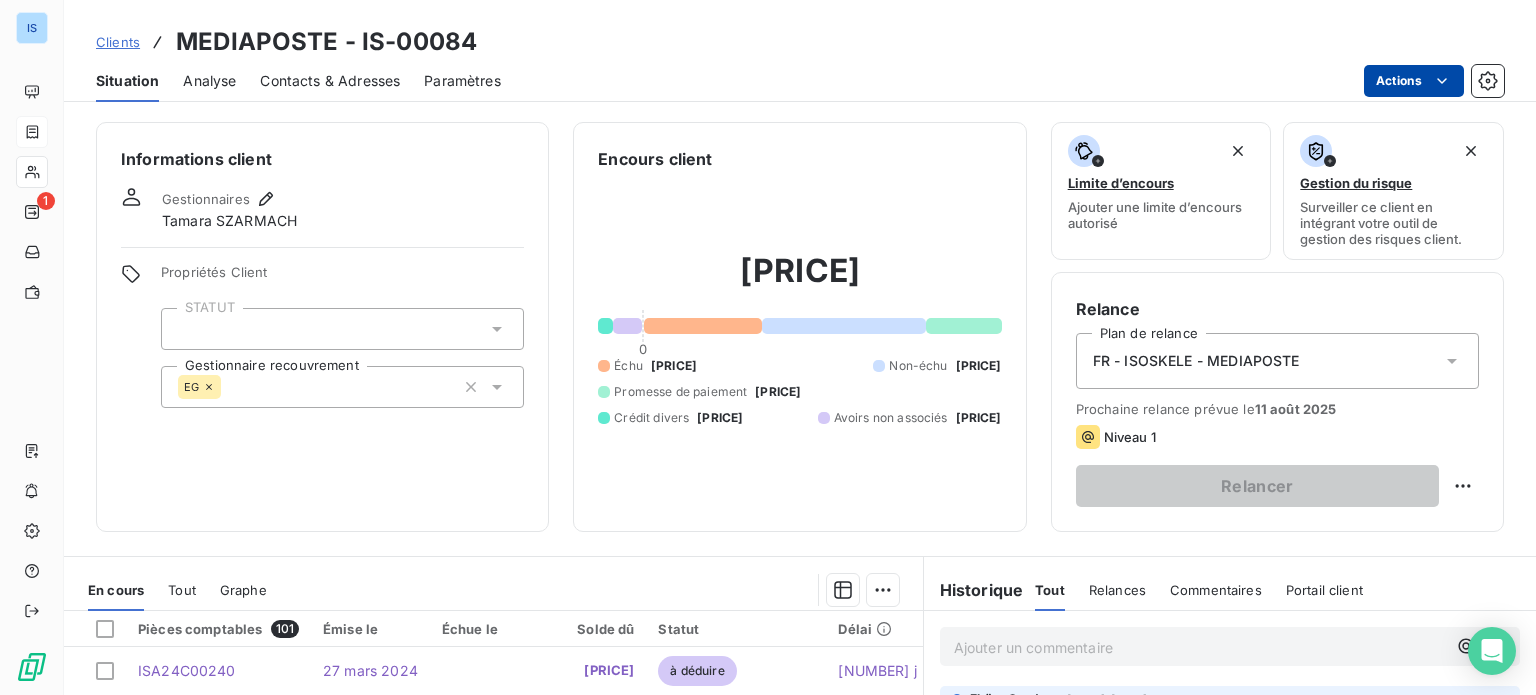click on "IS 1 Clients MEDIAPOSTE - IS-00084 Situation Analyse Contacts & Adresses Paramètres Actions Informations client Gestionnaires [LAST] [LAST] Propriétés Client STATUT Gestionnaire recouvrement EG Encours client [PRICE] 0 Échu [PRICE] Non-échu [PRICE] Promesse de paiement [PRICE] Crédit divers [PRICE] Avoirs non associés [PRICE] Limite d’encours Ajouter une limite d’encours autorisé Gestion du risque Surveiller ce client en intégrant votre outil de gestion des risques client. Relance Plan de relance FR - ISOSKELE - MEDIAPOSTE Prochaine relance prévue le 11 [DATE] Niveau 1 Relancer En cours Tout Graphe Pièces comptables 101 Émise le Échue le Solde dû Statut Délai Retard ISA24C00240 [DATE] [PRICE] à déduire [NUMBER] j ISA24C00269 [DATE] [PRICE] à déduire [NUMBER] j ISREG04747 [DATE] [PRICE] [NUMBER] j ISA24C00341 [DATE] [PRICE] à déduire [NUMBER] j ISF25C00138 échue [DATE]" at bounding box center (768, 347) 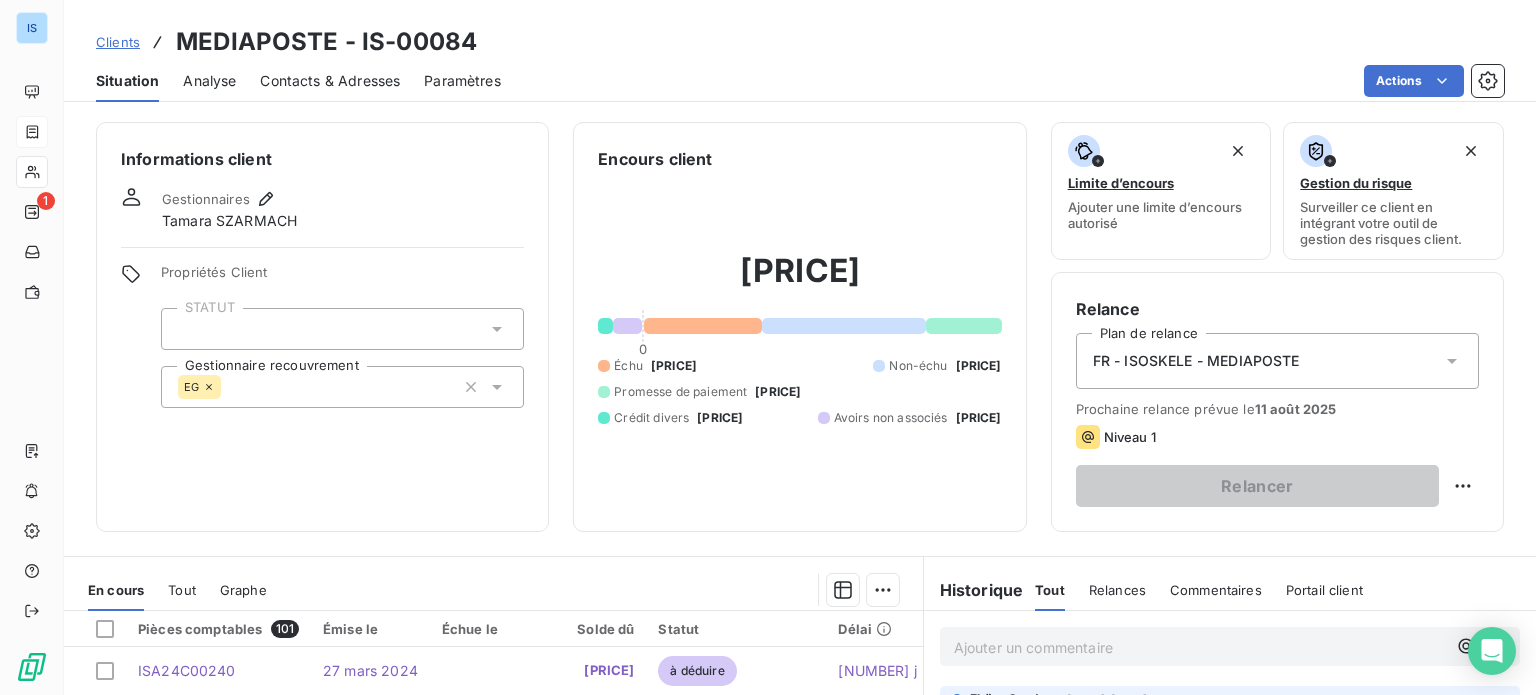 click on "IS 1 Clients MEDIAPOSTE - IS-00084 Situation Analyse Contacts & Adresses Paramètres Actions Informations client Gestionnaires [LAST] [LAST] Propriétés Client STATUT Gestionnaire recouvrement EG Encours client [PRICE] 0 Échu [PRICE] Non-échu [PRICE] Promesse de paiement [PRICE] Crédit divers [PRICE] Avoirs non associés [PRICE] Limite d’encours Ajouter une limite d’encours autorisé Gestion du risque Surveiller ce client en intégrant votre outil de gestion des risques client. Relance Plan de relance FR - ISOSKELE - MEDIAPOSTE Prochaine relance prévue le 11 [DATE] Niveau 1 Relancer En cours Tout Graphe Pièces comptables 101 Émise le Échue le Solde dû Statut Délai Retard ISA24C00240 [DATE] [PRICE] à déduire [NUMBER] j ISA24C00269 [DATE] [PRICE] à déduire [NUMBER] j ISREG04747 [DATE] [PRICE] [NUMBER] j ISA24C00341 [DATE] [PRICE] à déduire [NUMBER] j ISF25C00138 échue [DATE]" at bounding box center [768, 347] 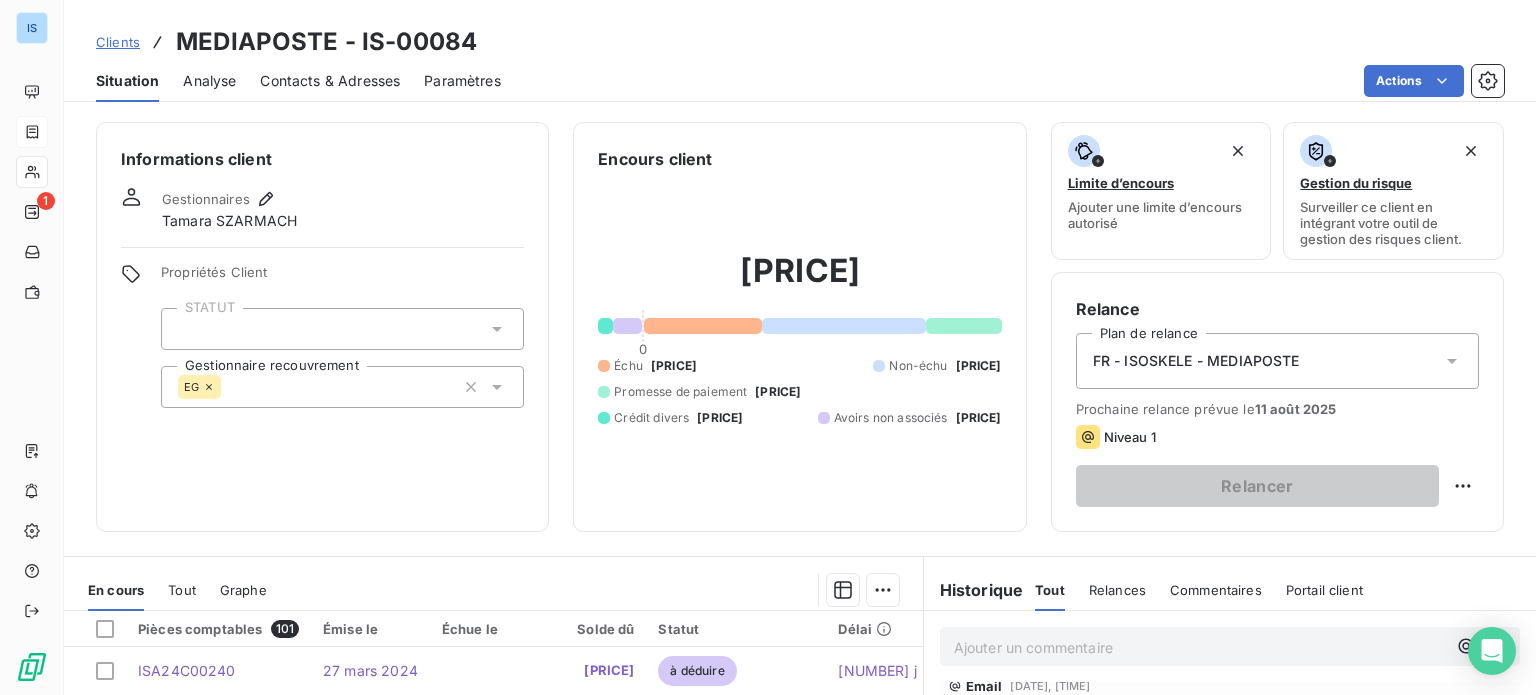 scroll, scrollTop: 400, scrollLeft: 0, axis: vertical 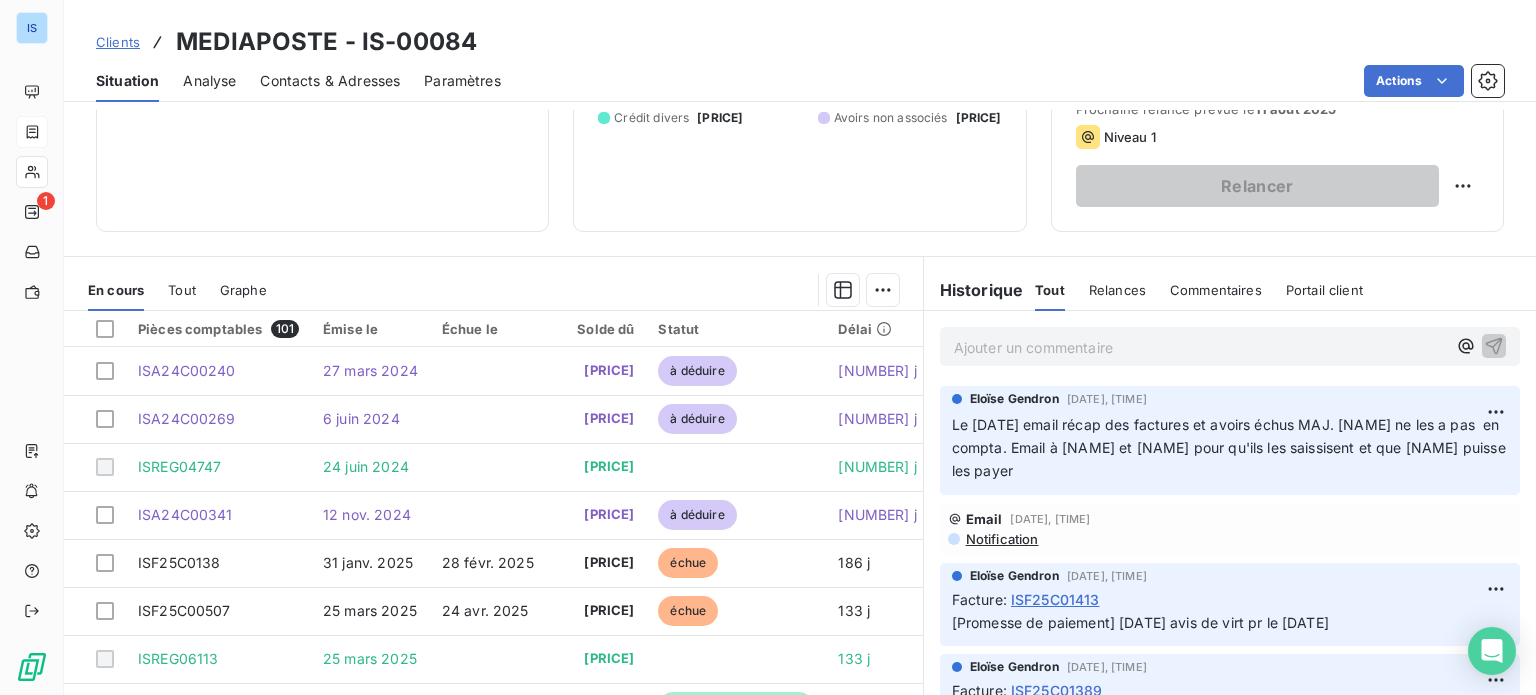 click on "Ajouter un commentaire ﻿" at bounding box center [1200, 347] 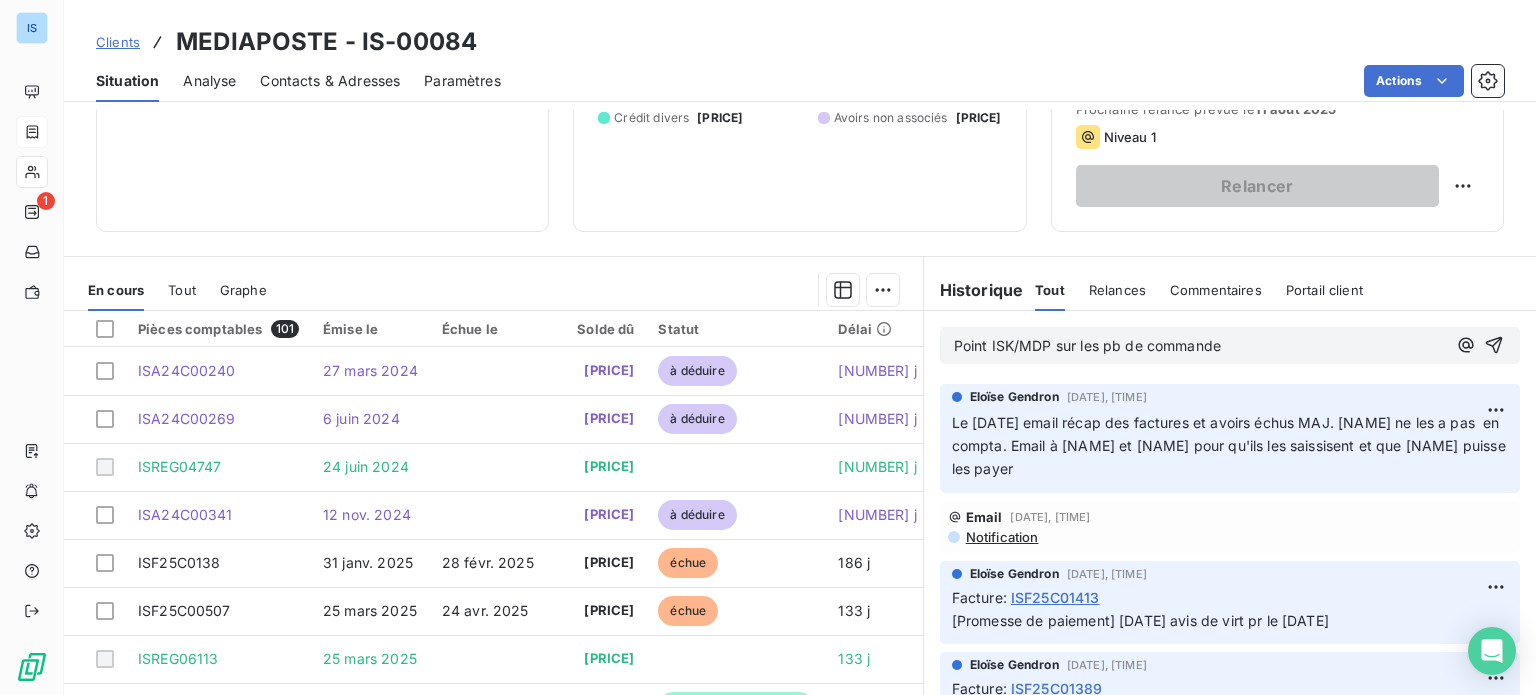 click on "Point ISK/MDP sur les pb de commande" at bounding box center [1230, 345] 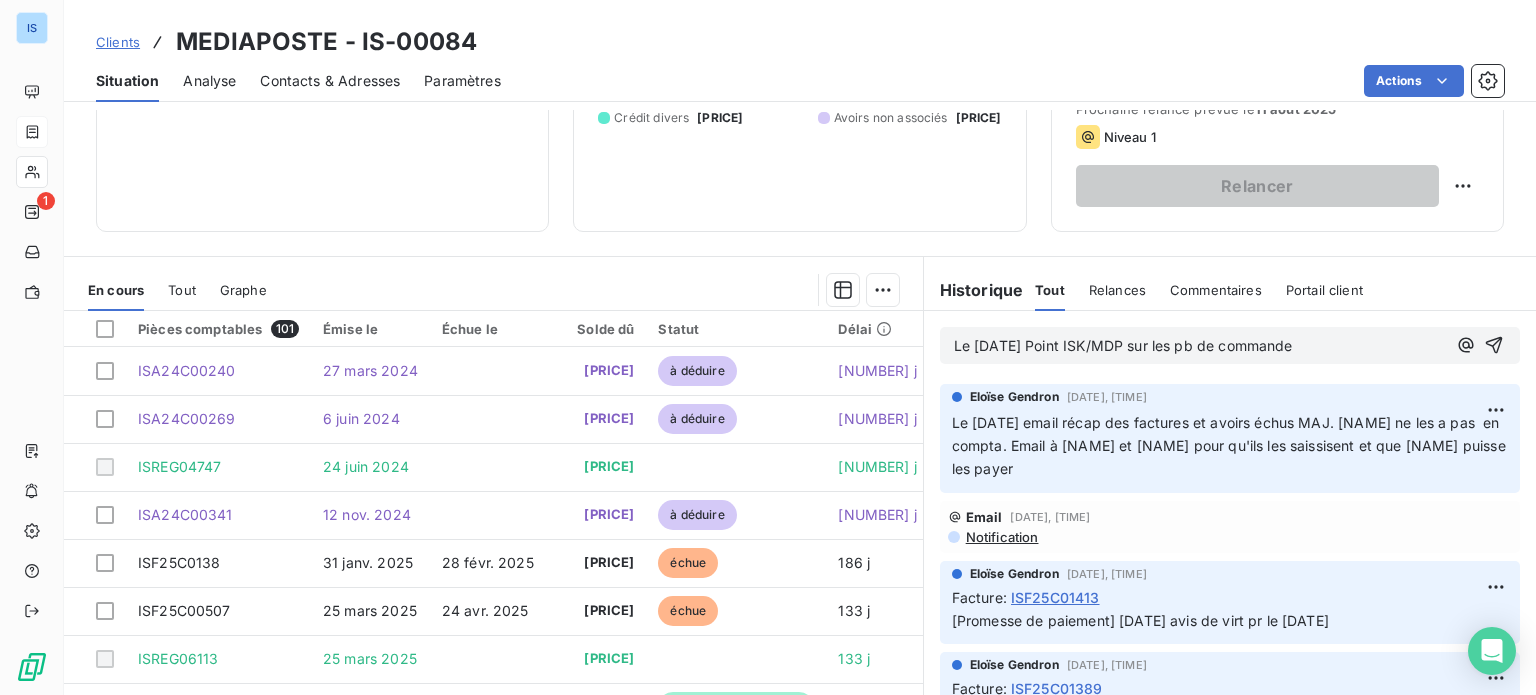 click on "Le [DATE] Point ISK/MDP sur les pb de commande" at bounding box center [1200, 346] 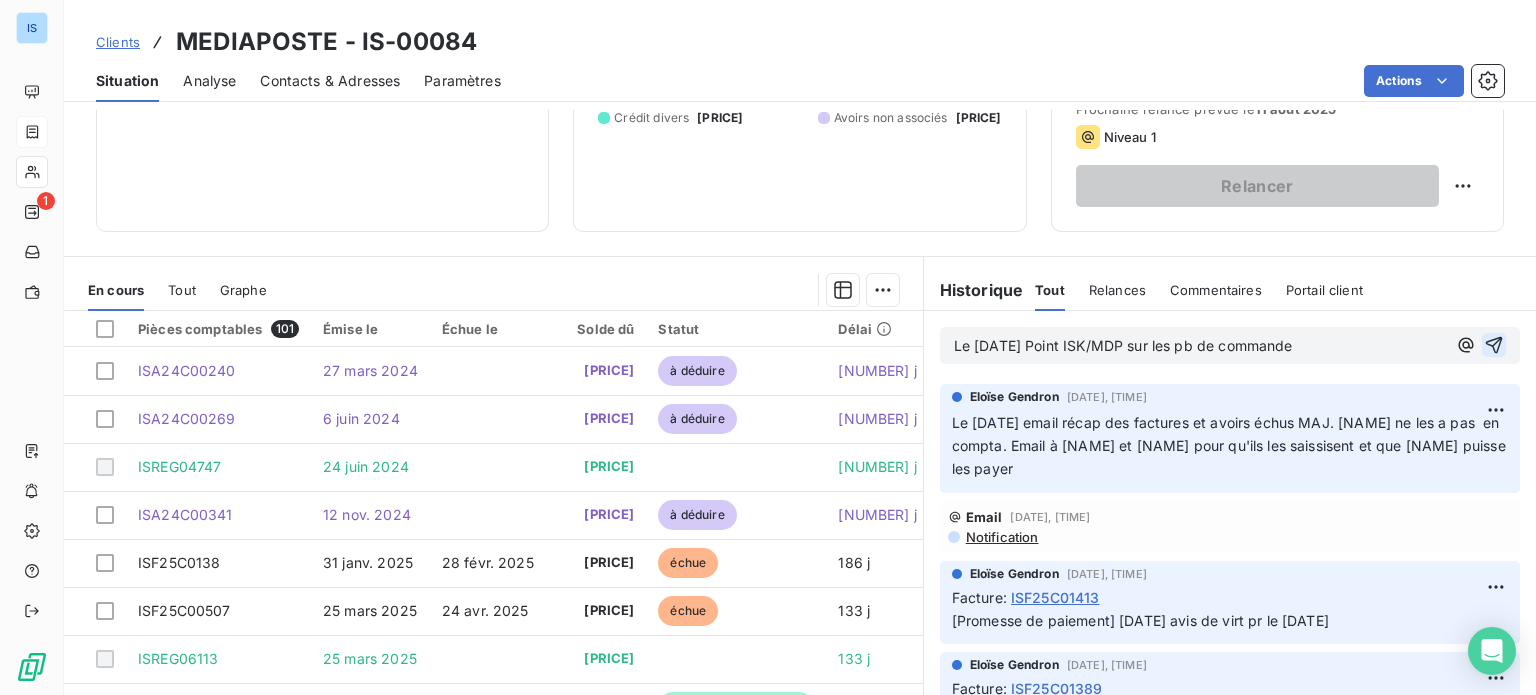 click 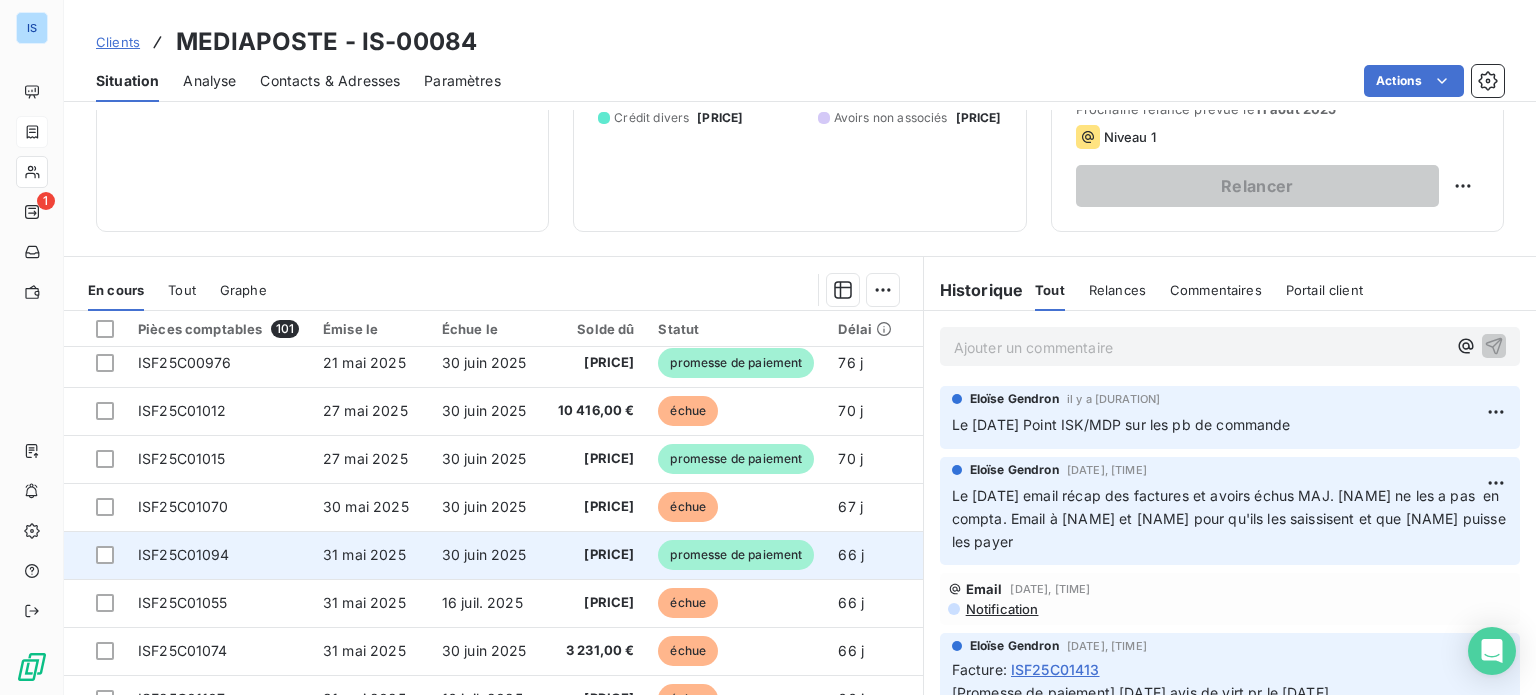 scroll, scrollTop: 400, scrollLeft: 0, axis: vertical 